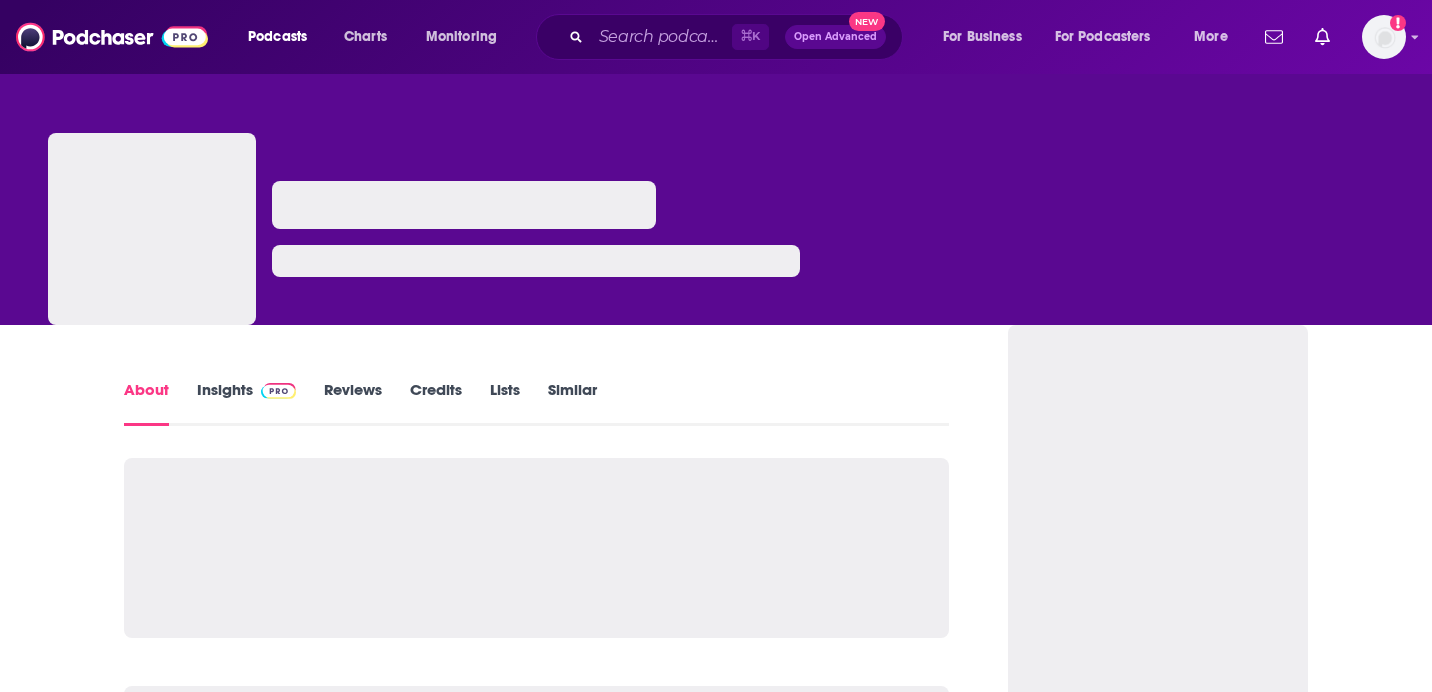 scroll, scrollTop: 0, scrollLeft: 0, axis: both 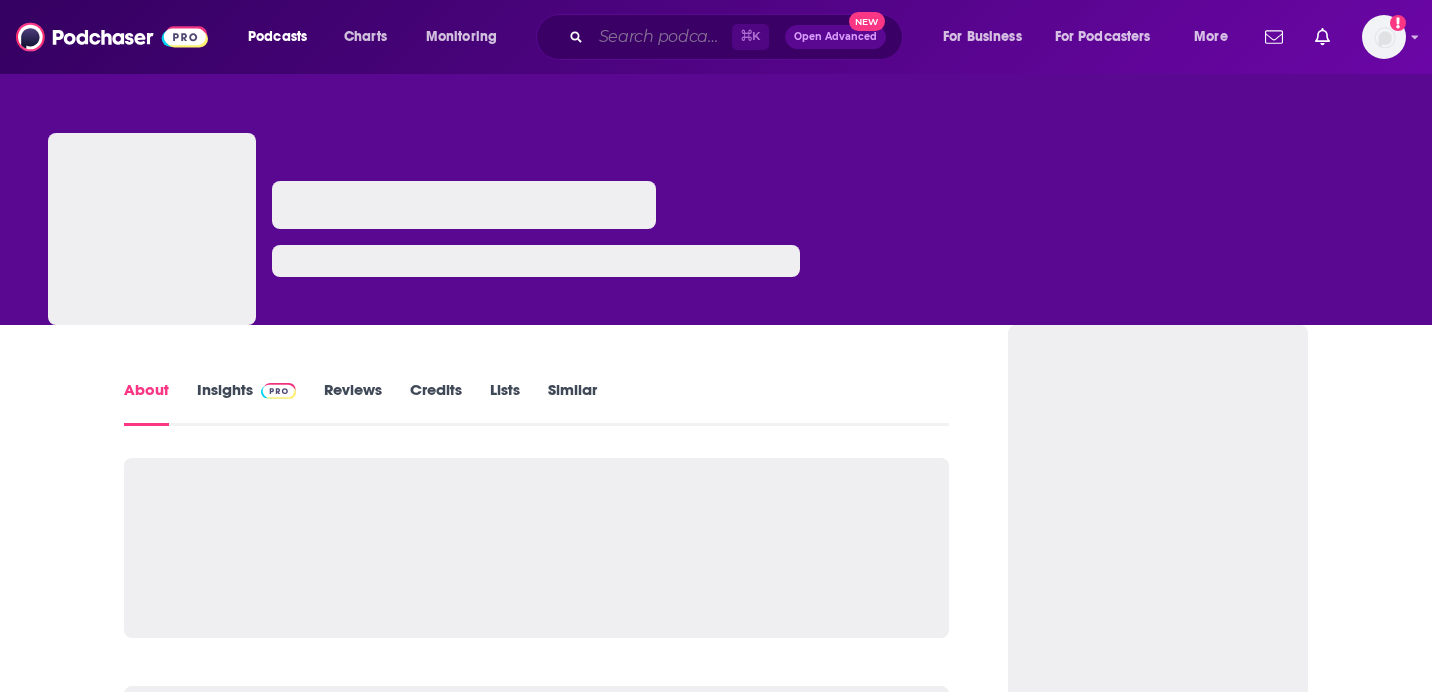 click at bounding box center [661, 37] 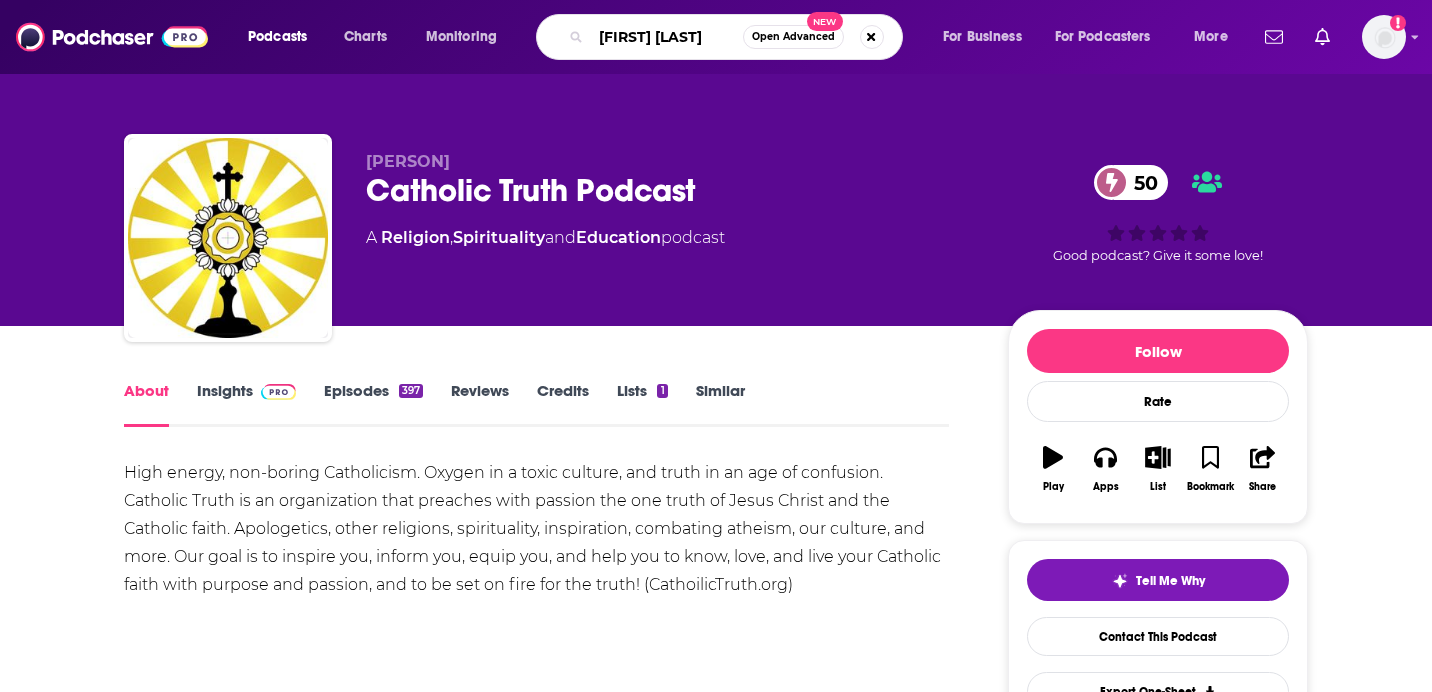 type on "[FIRST] [LAST]" 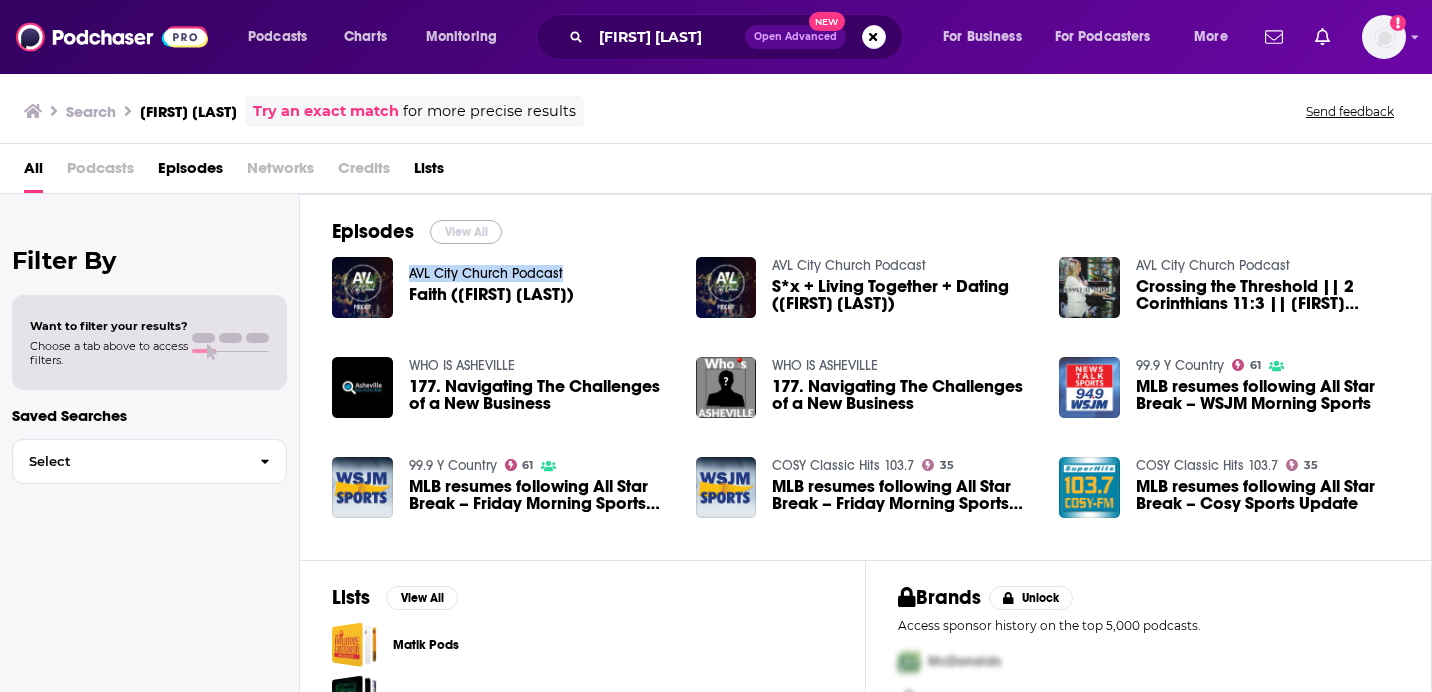 click on "View All" at bounding box center (466, 232) 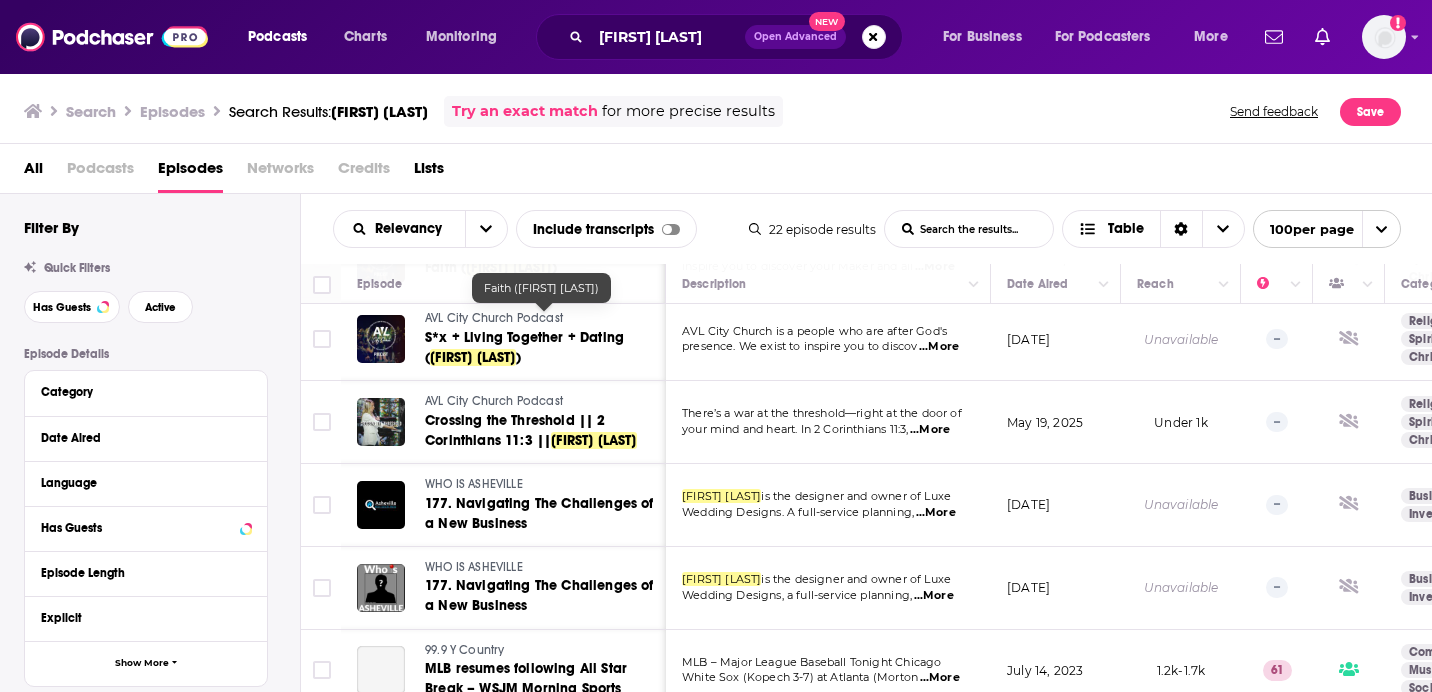 scroll, scrollTop: 92, scrollLeft: 0, axis: vertical 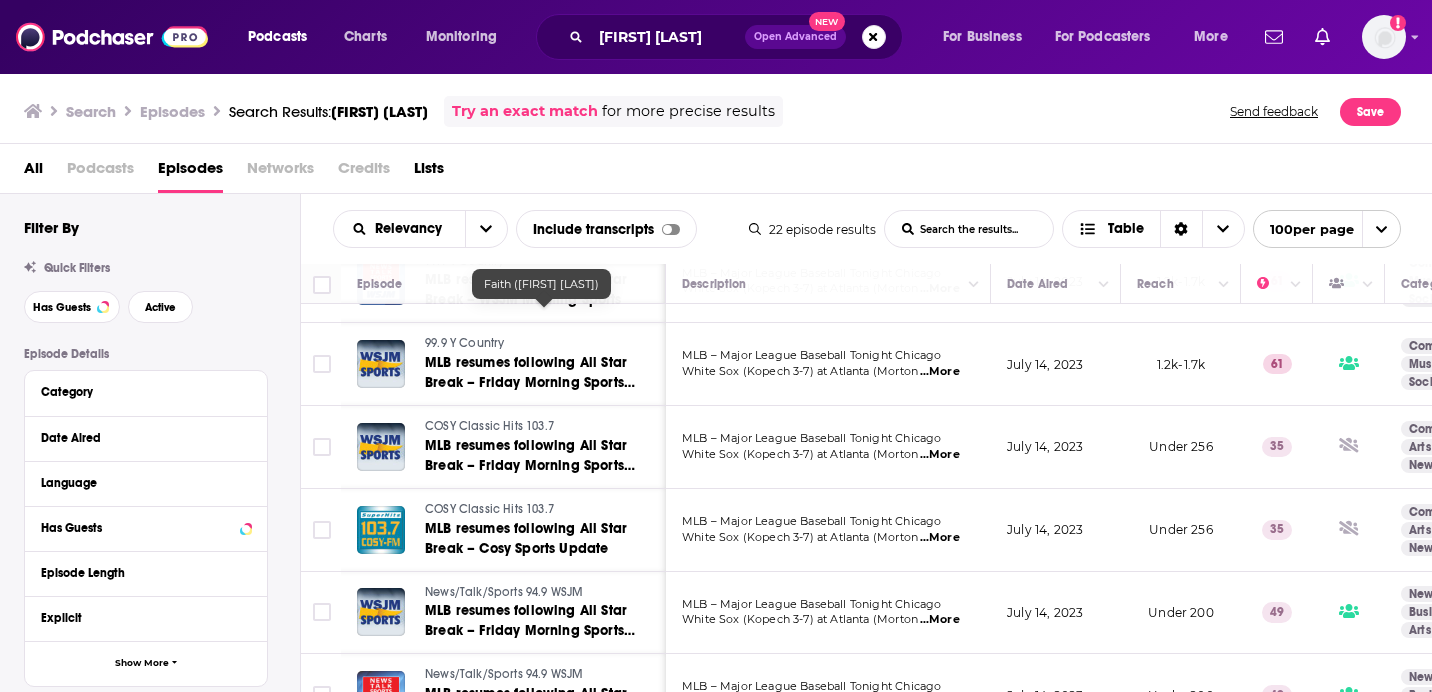 click on "...More" at bounding box center [940, 372] 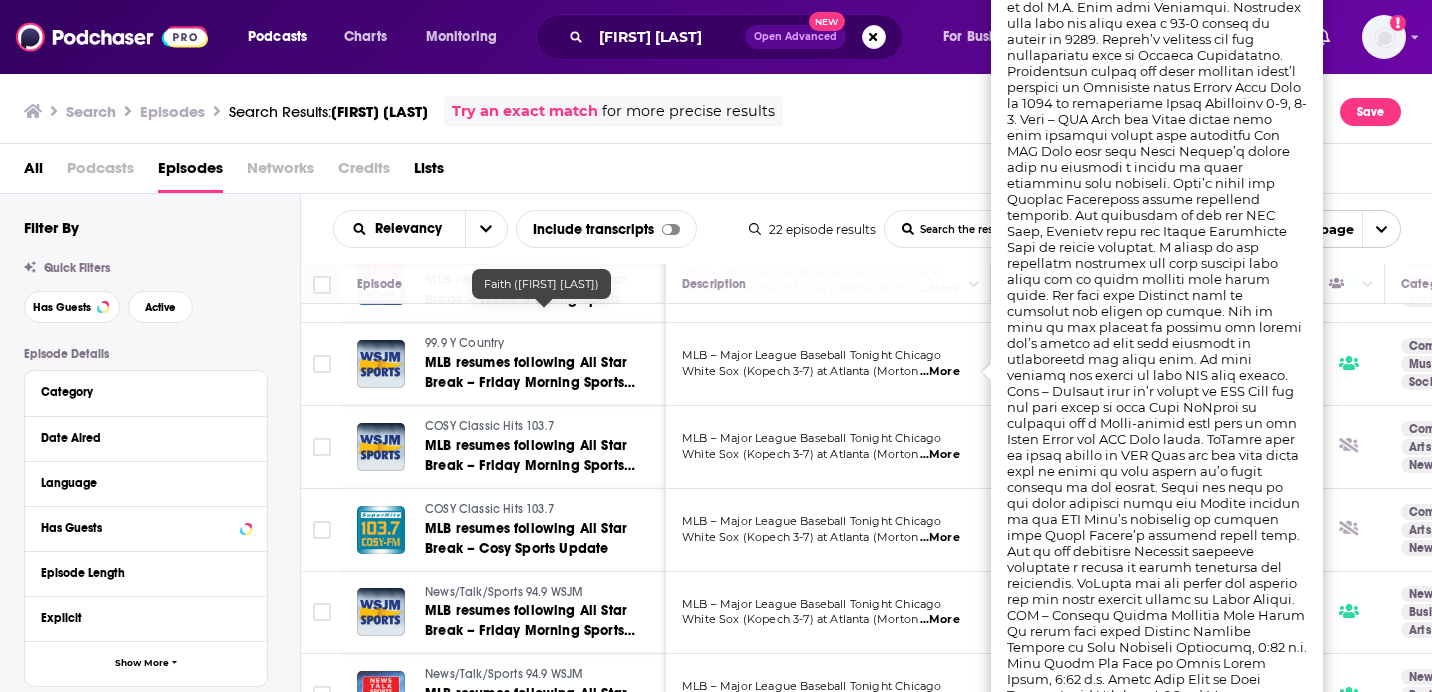 click on "MLB – Major League Baseball Tonight Chicago White Sox (Kopech 3-7) at Atlanta (Morton  ...More" at bounding box center [828, 447] 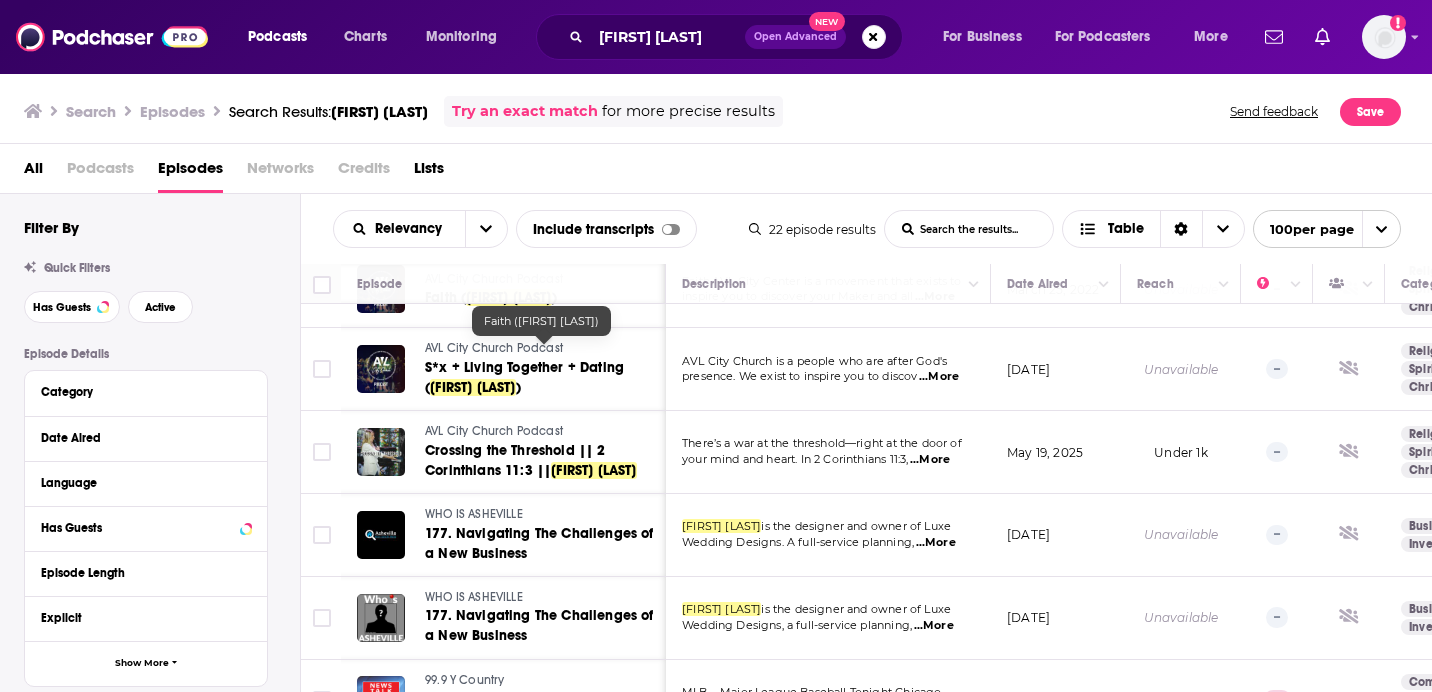 scroll, scrollTop: 0, scrollLeft: 0, axis: both 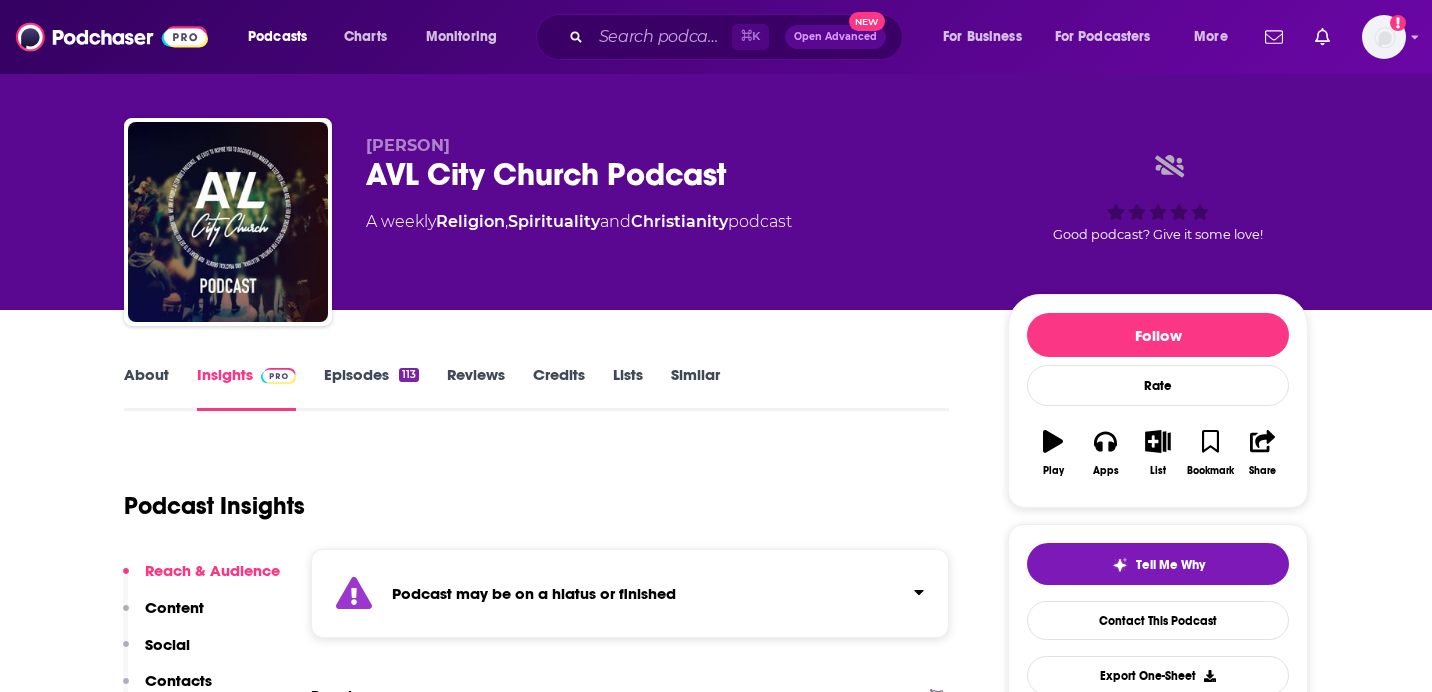 click on "Episodes 113" at bounding box center (371, 388) 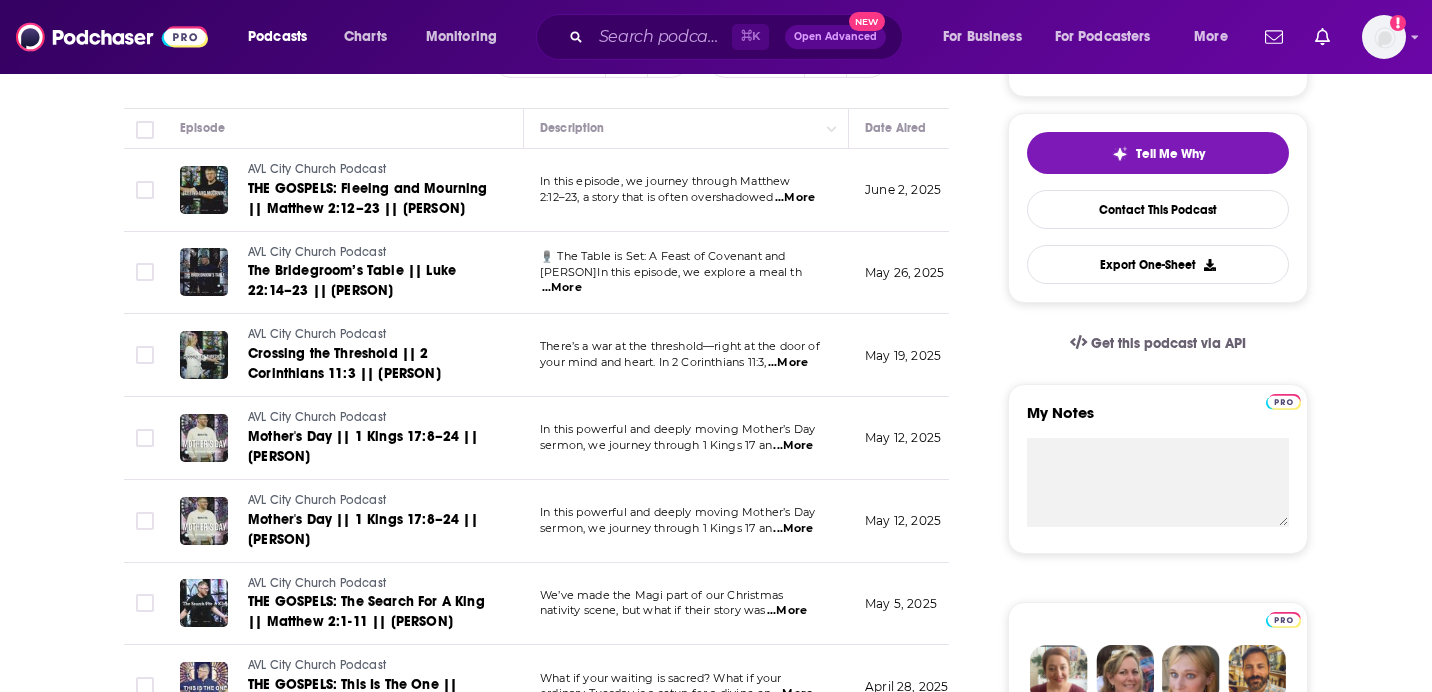 scroll, scrollTop: 430, scrollLeft: 0, axis: vertical 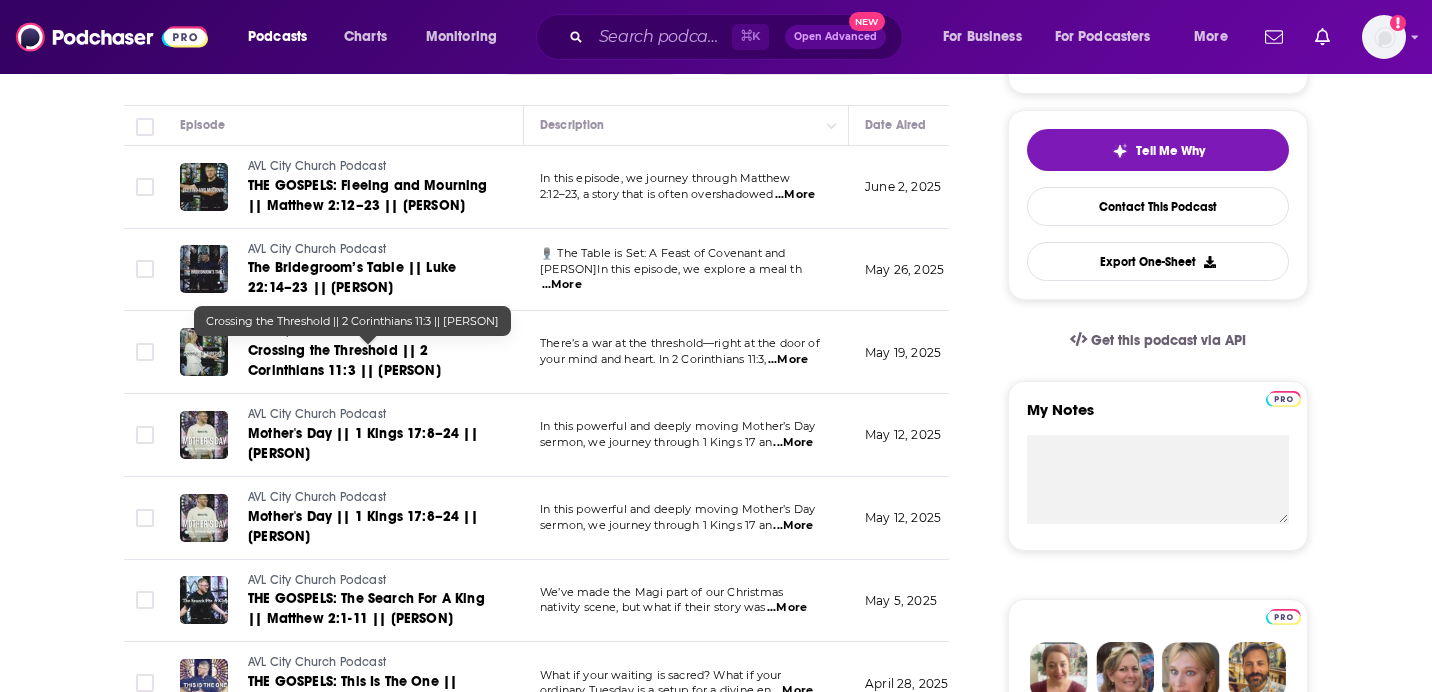 click on "Crossing the Threshold || 2 Corinthians 11:3 || [PERSON]" at bounding box center (344, 360) 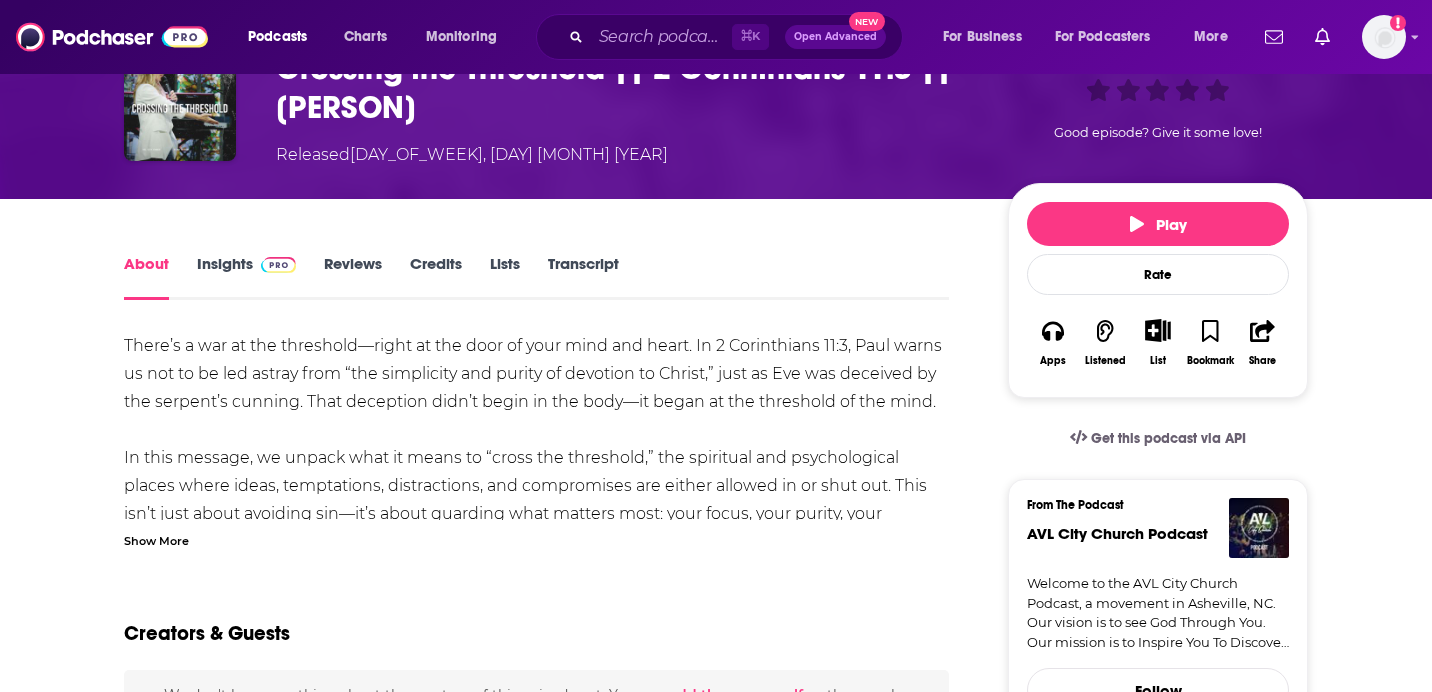 scroll, scrollTop: 127, scrollLeft: 0, axis: vertical 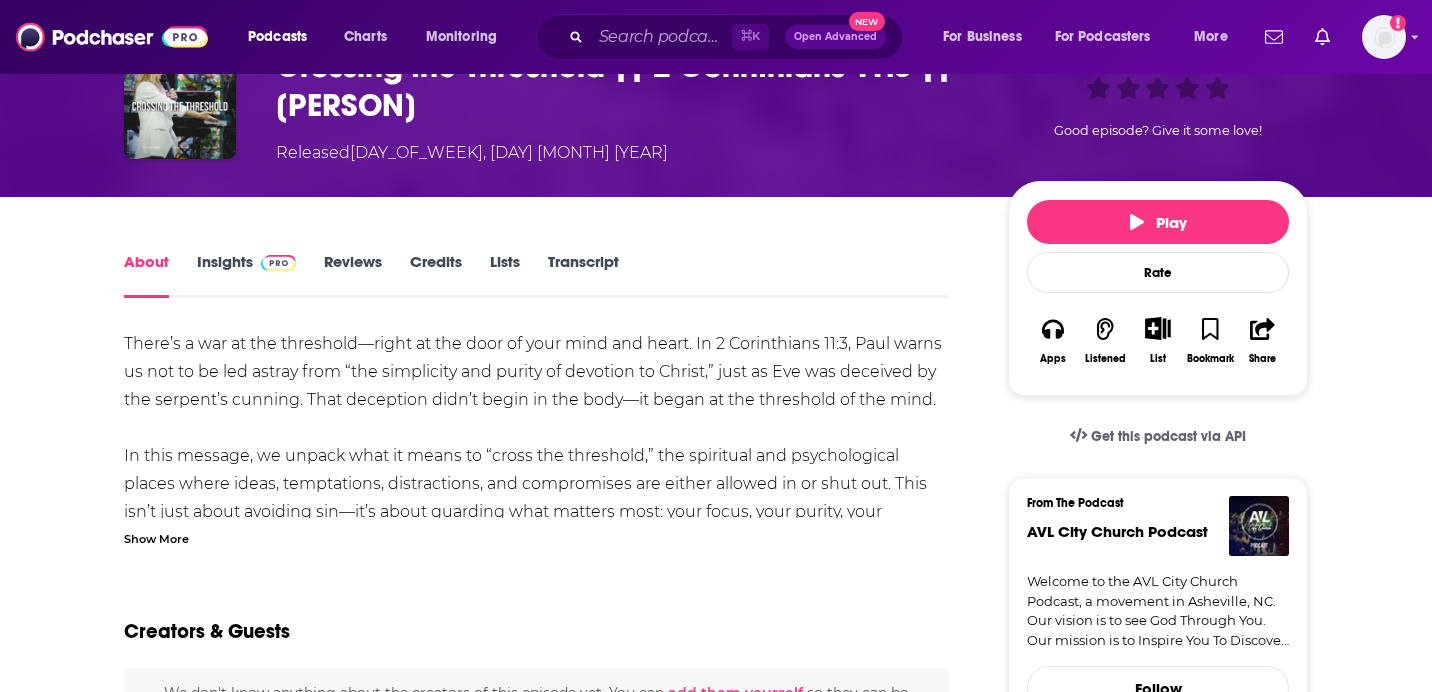 click on "Show More" at bounding box center [156, 537] 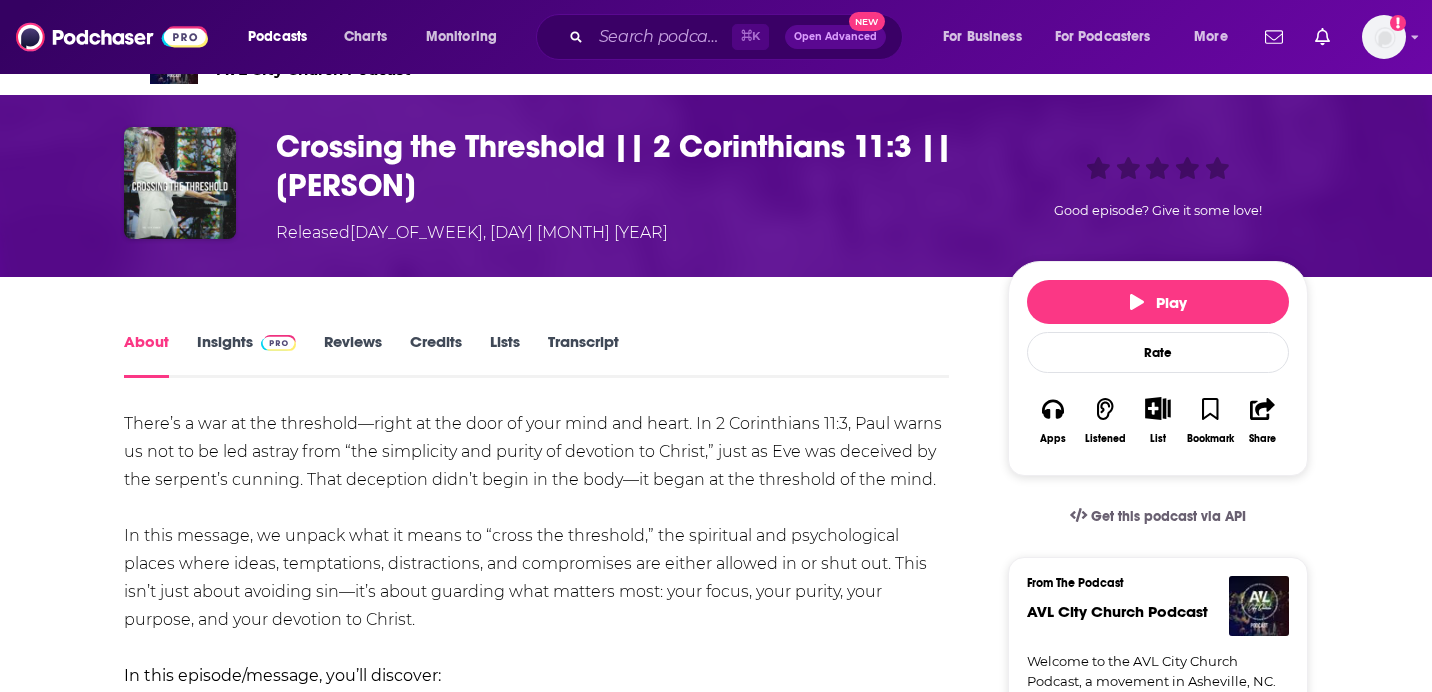 scroll, scrollTop: 0, scrollLeft: 0, axis: both 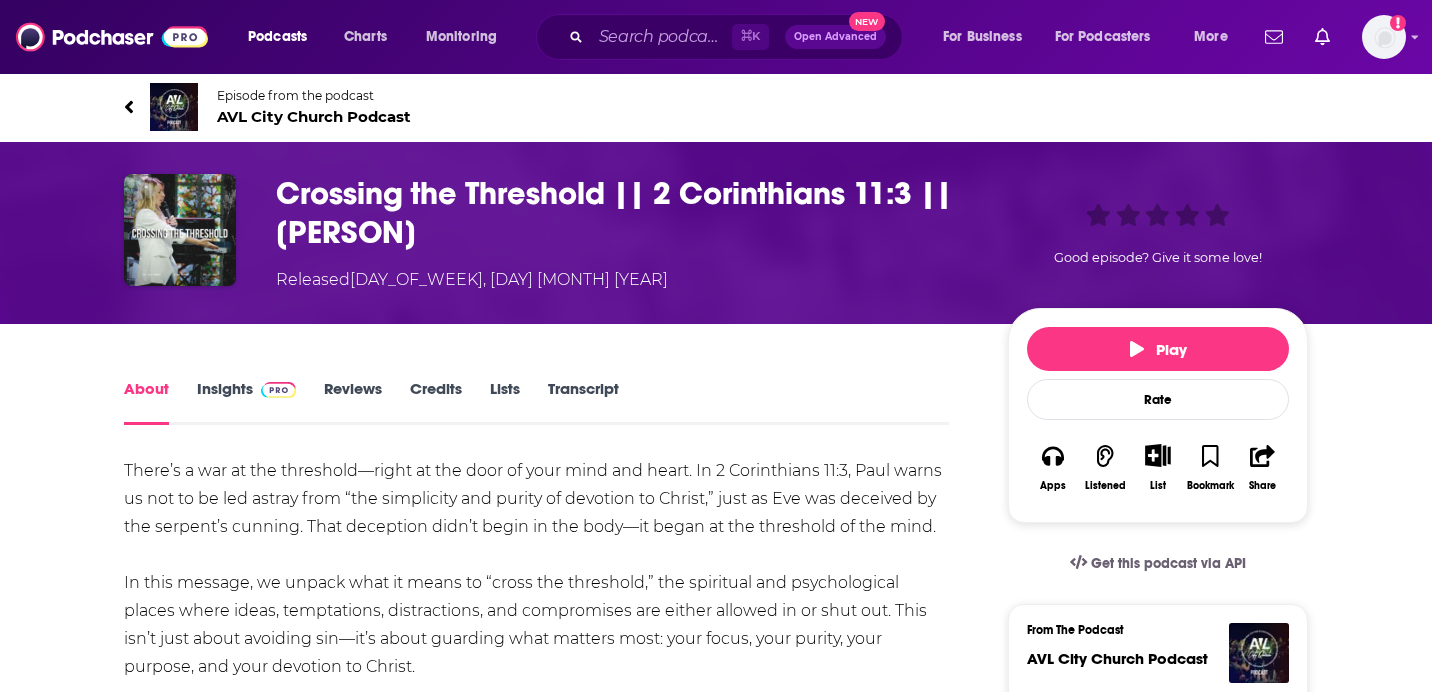 click at bounding box center [278, 390] 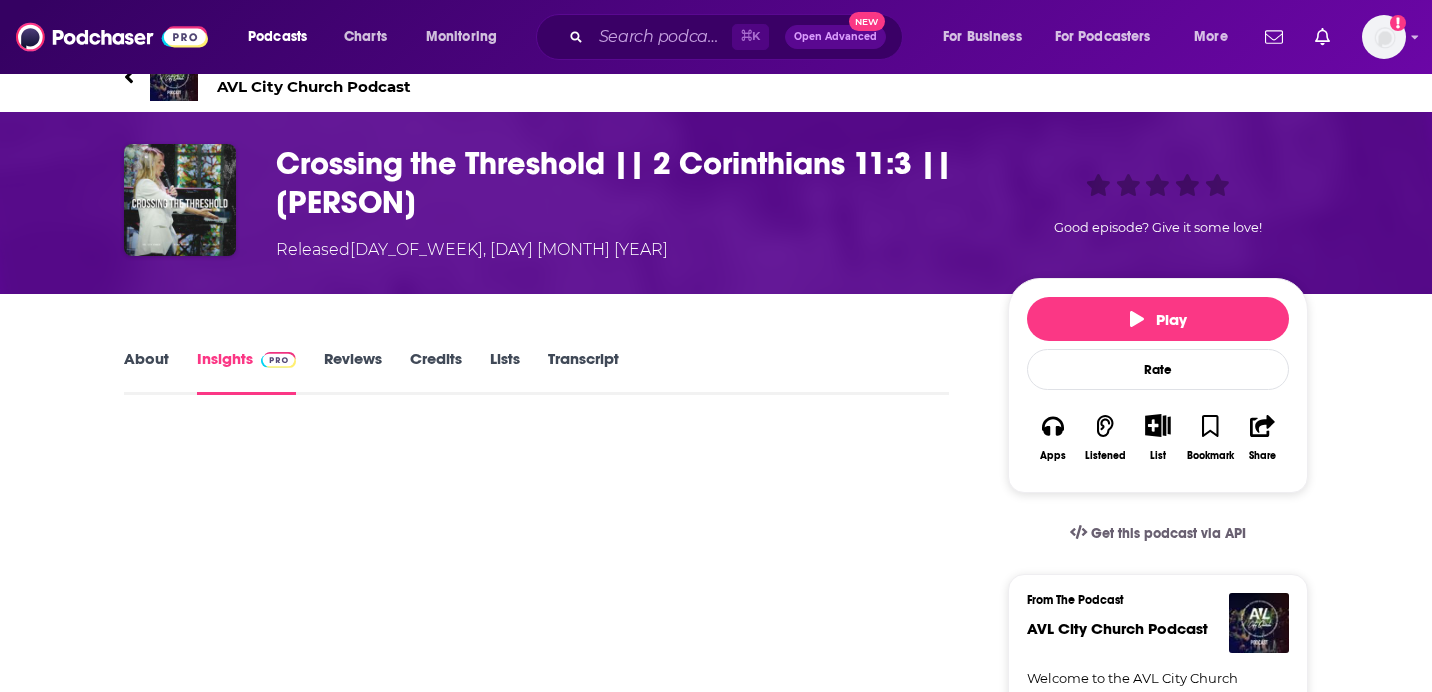 scroll, scrollTop: 31, scrollLeft: 0, axis: vertical 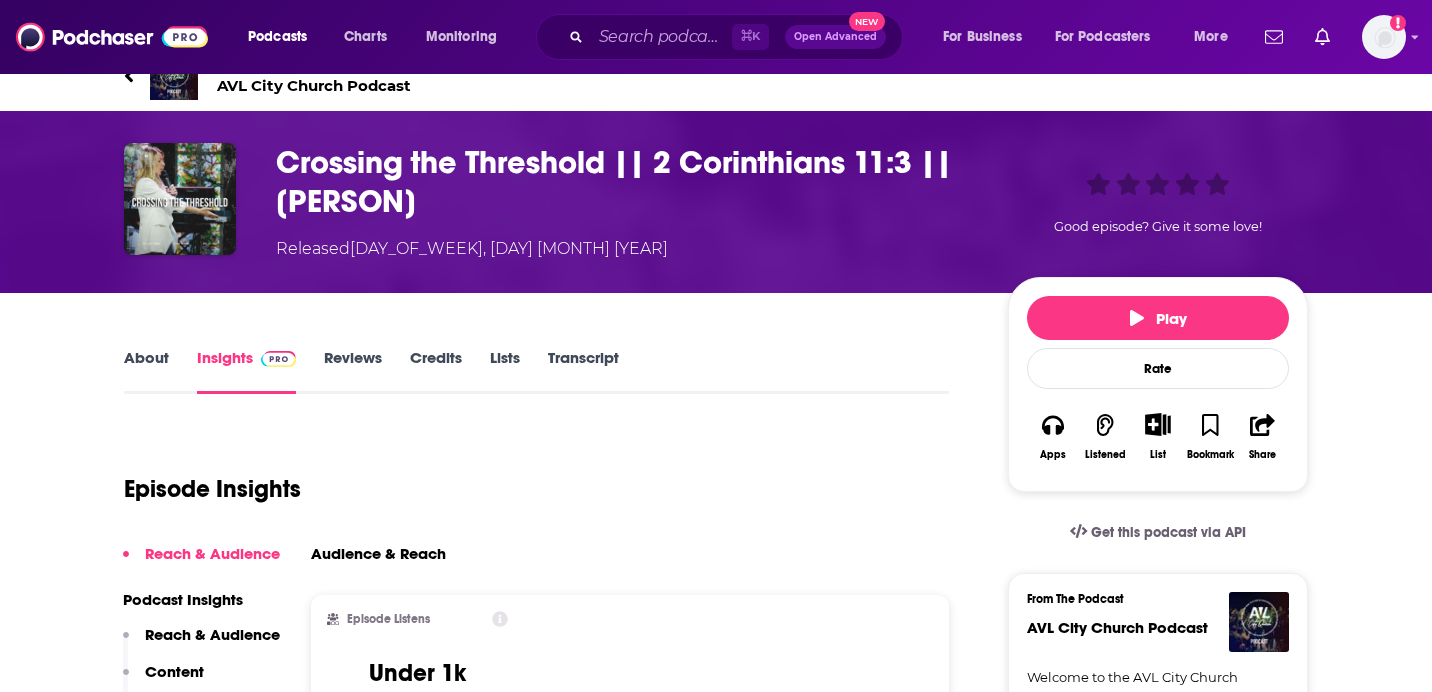 click on "Reviews" at bounding box center (353, 371) 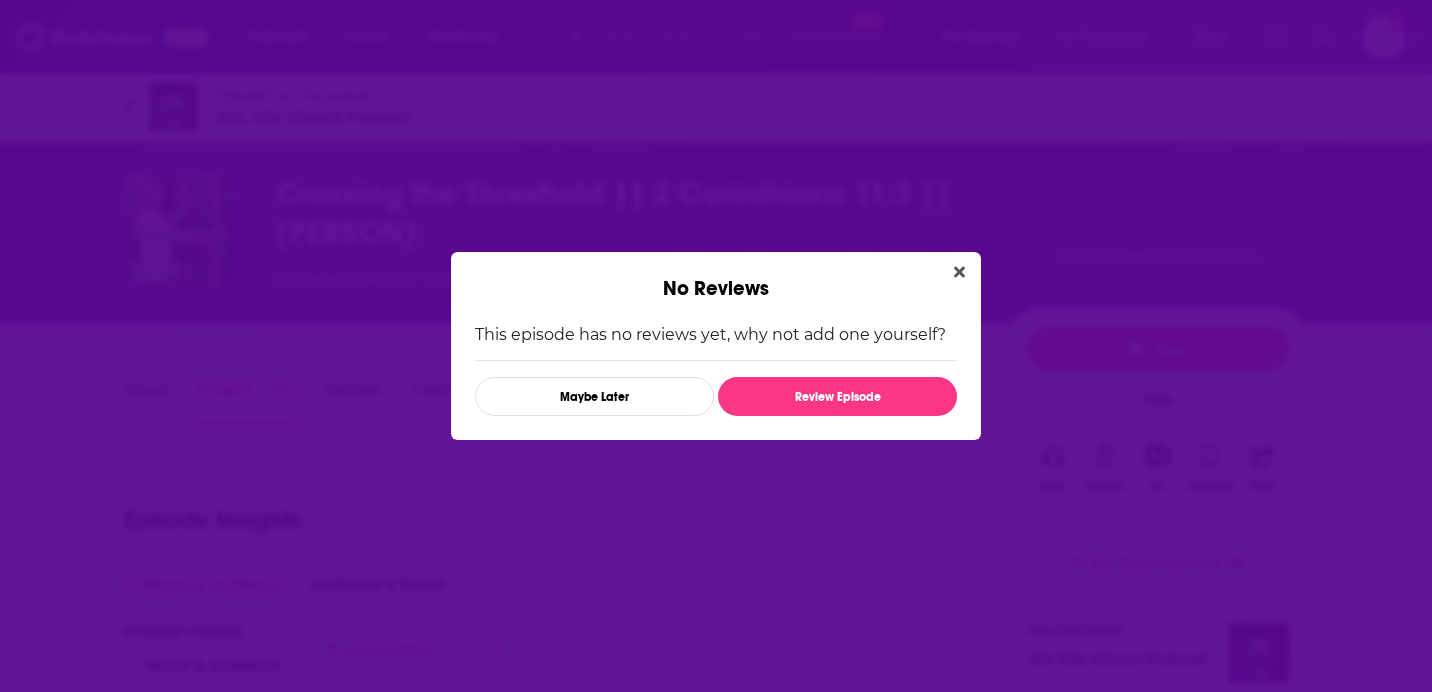 scroll, scrollTop: 0, scrollLeft: 0, axis: both 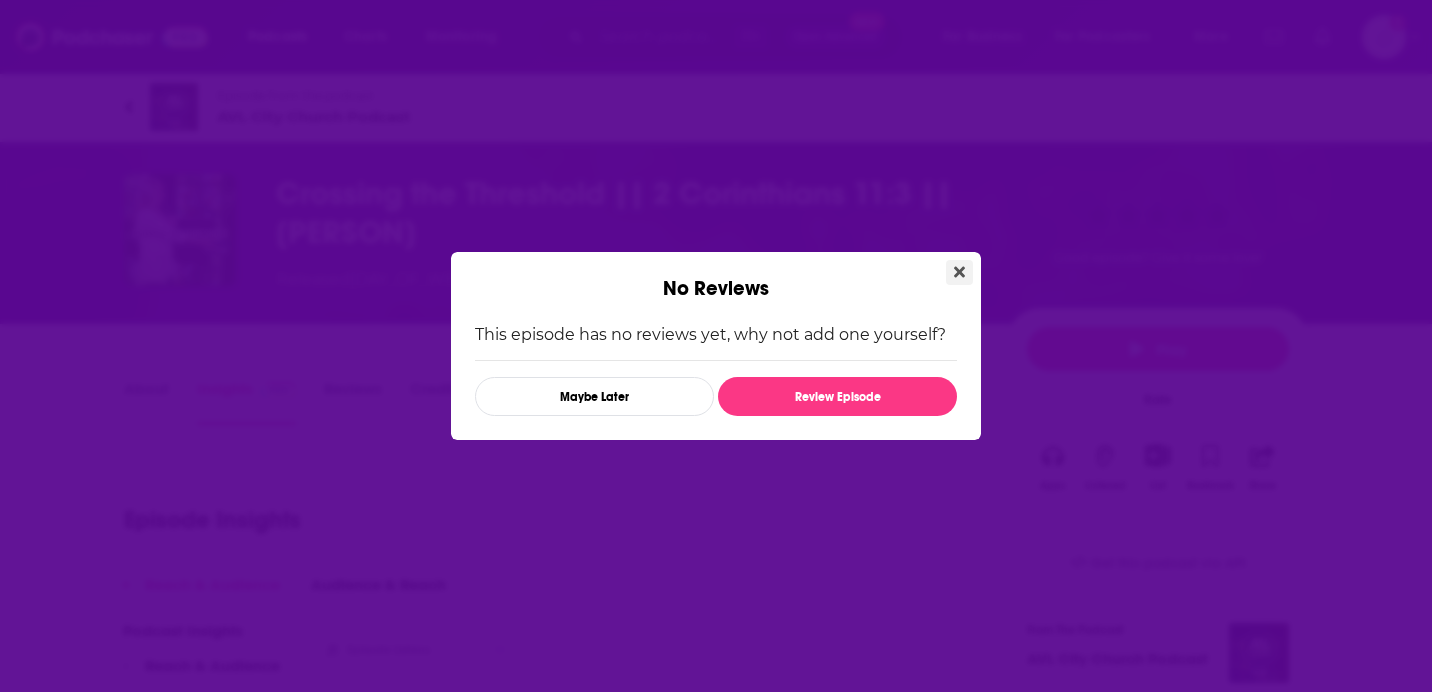 click at bounding box center [959, 272] 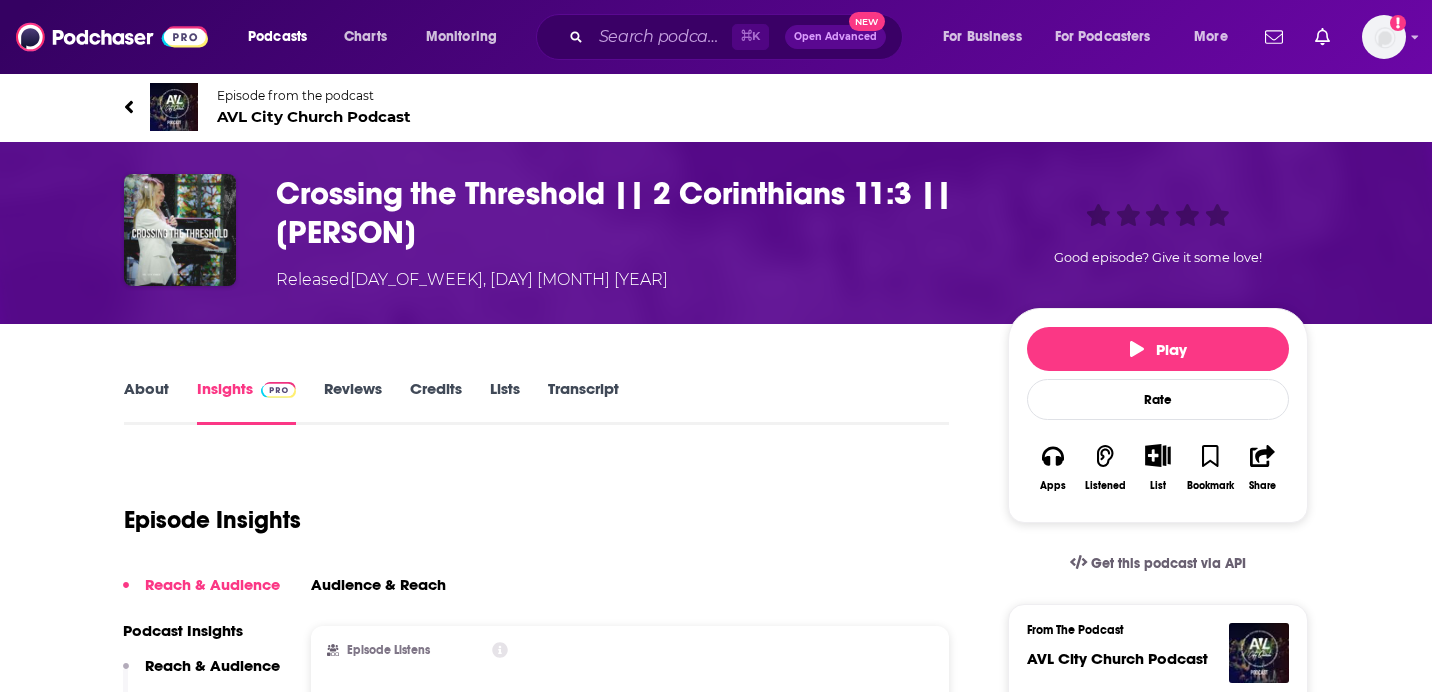 click on "Transcript" at bounding box center [583, 402] 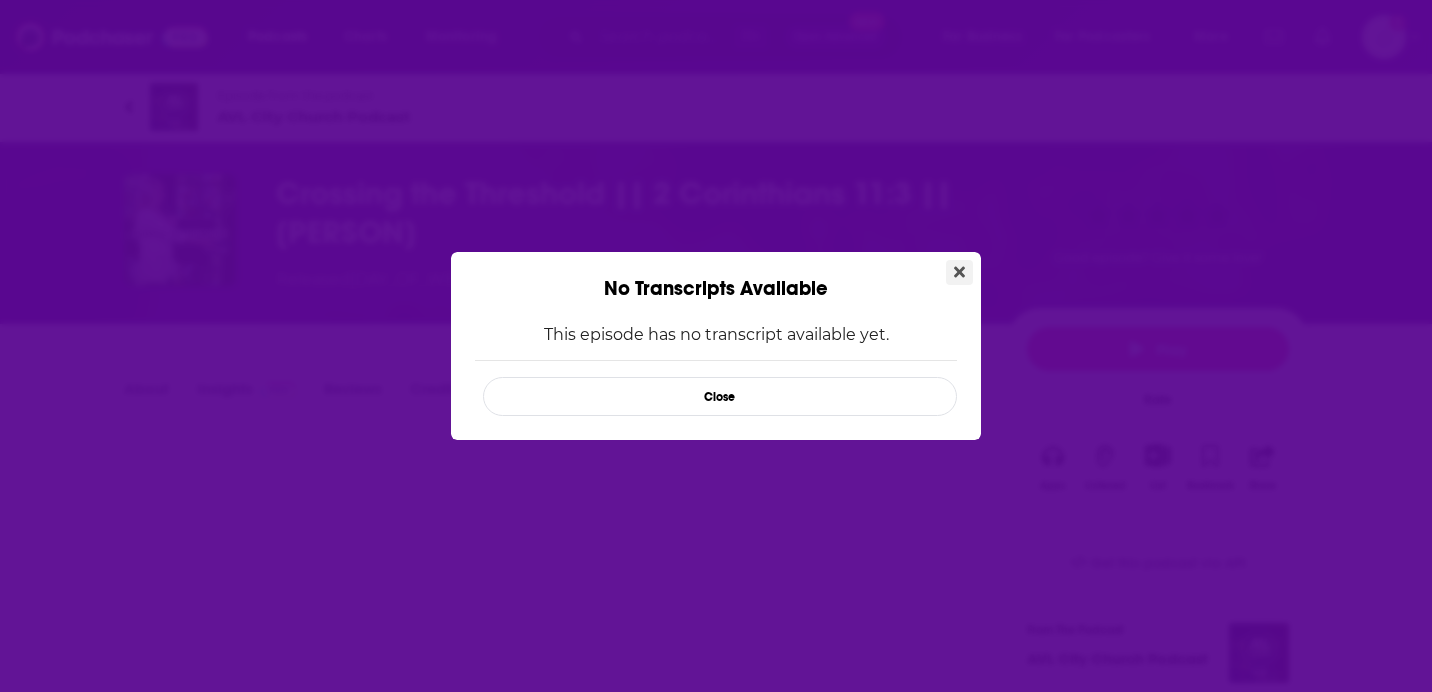 click at bounding box center [959, 272] 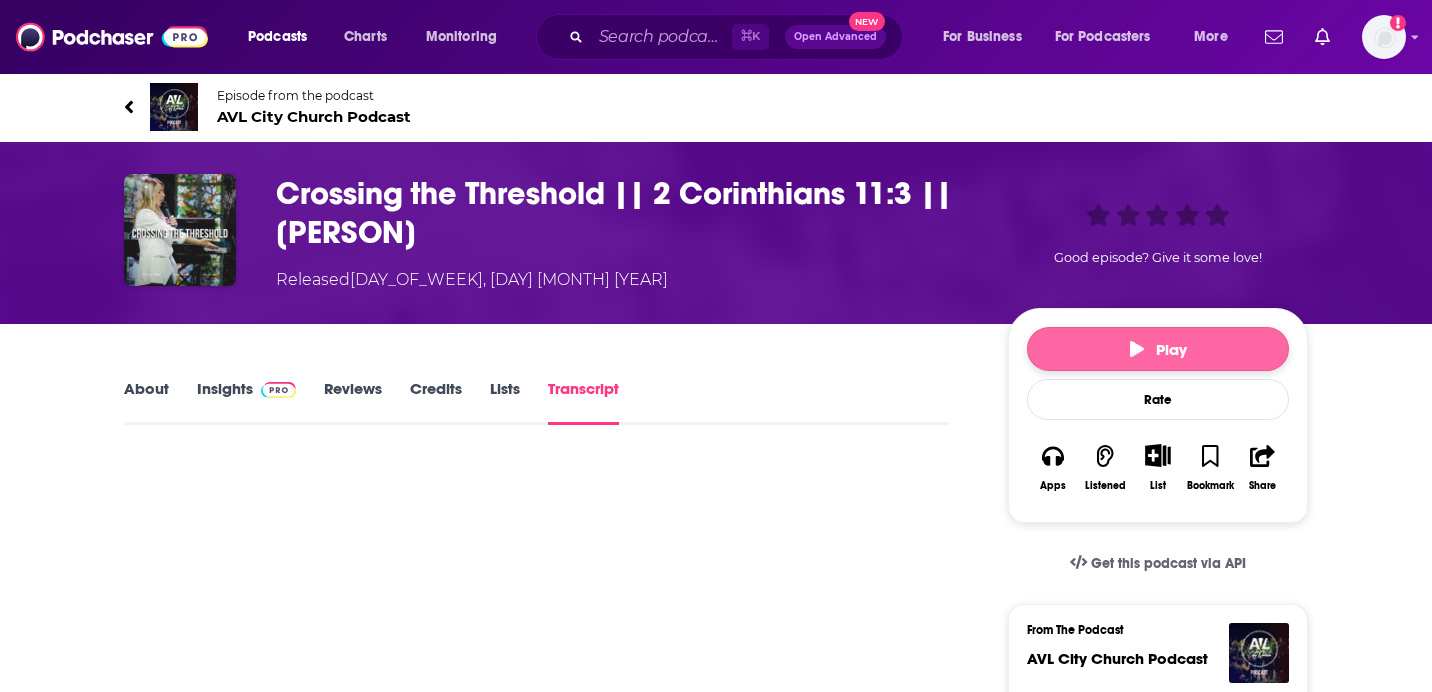 click on "Play" at bounding box center (1158, 349) 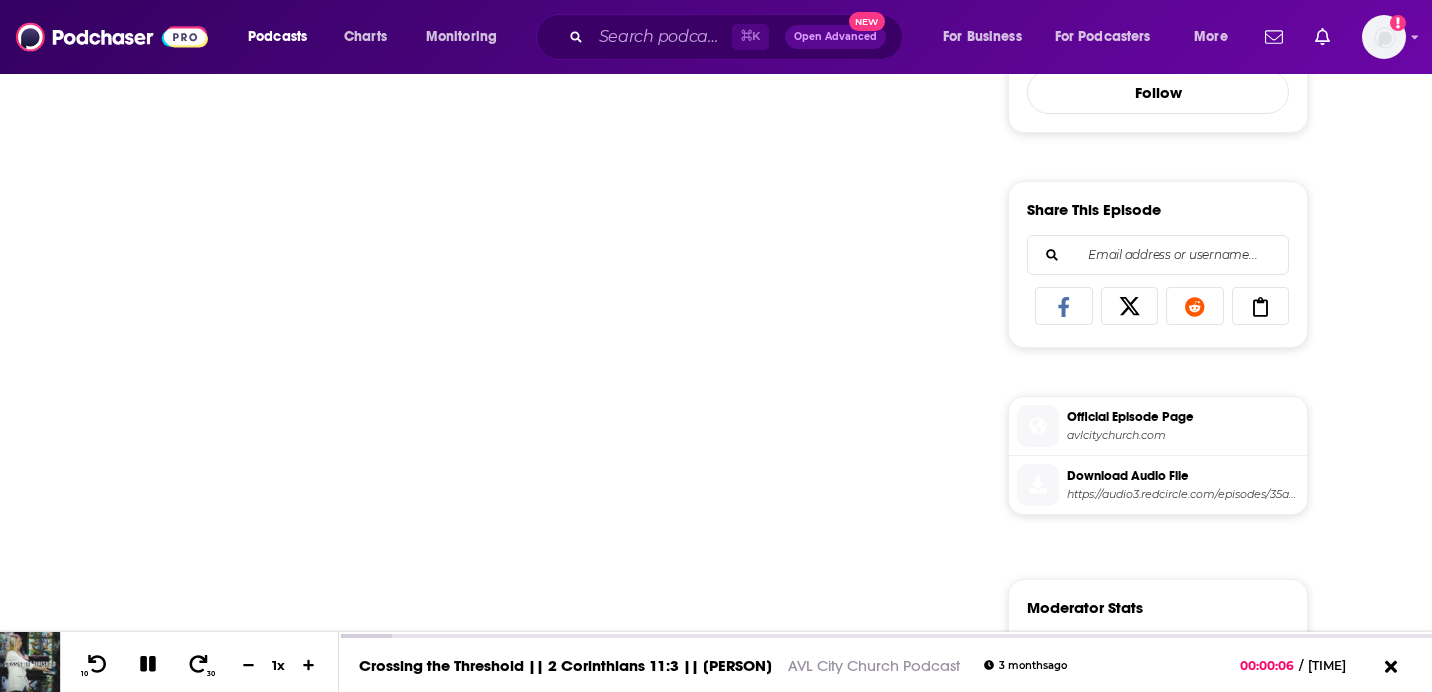 scroll, scrollTop: 726, scrollLeft: 0, axis: vertical 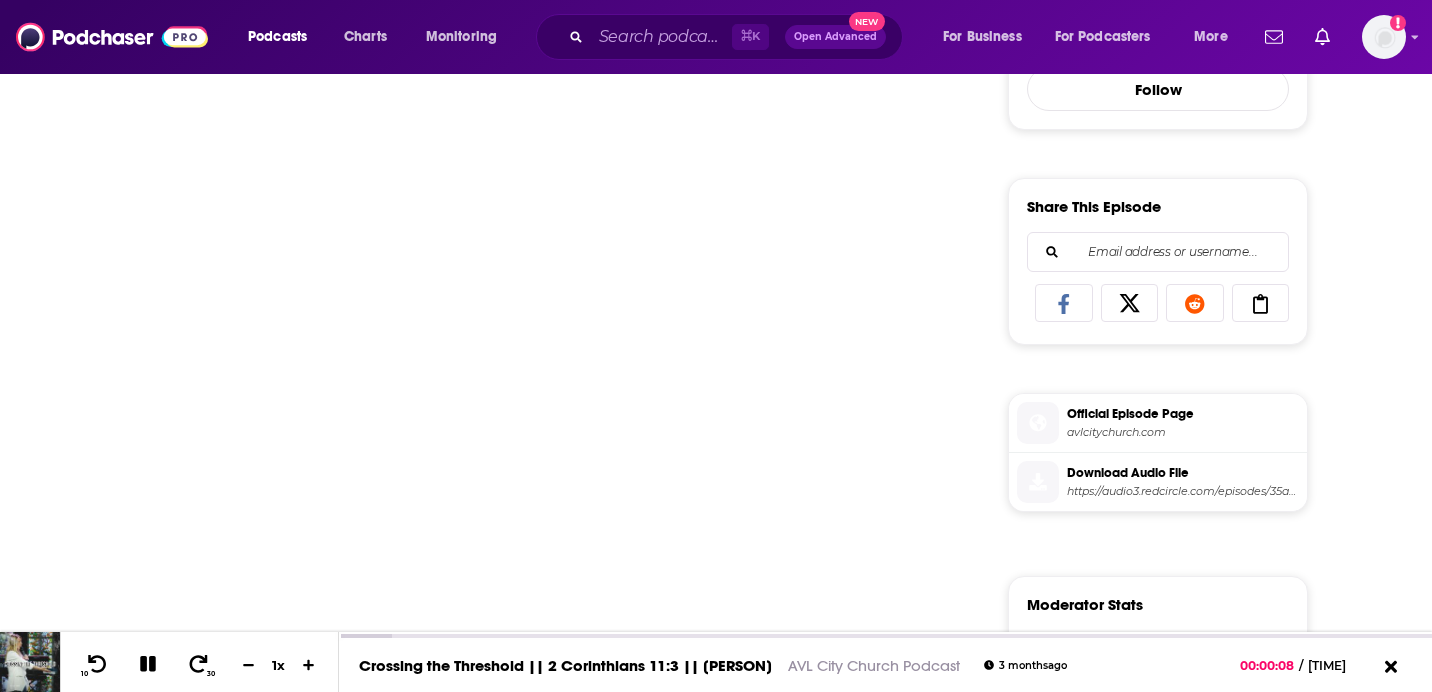 click on "avlcitychurch.com" at bounding box center (1183, 432) 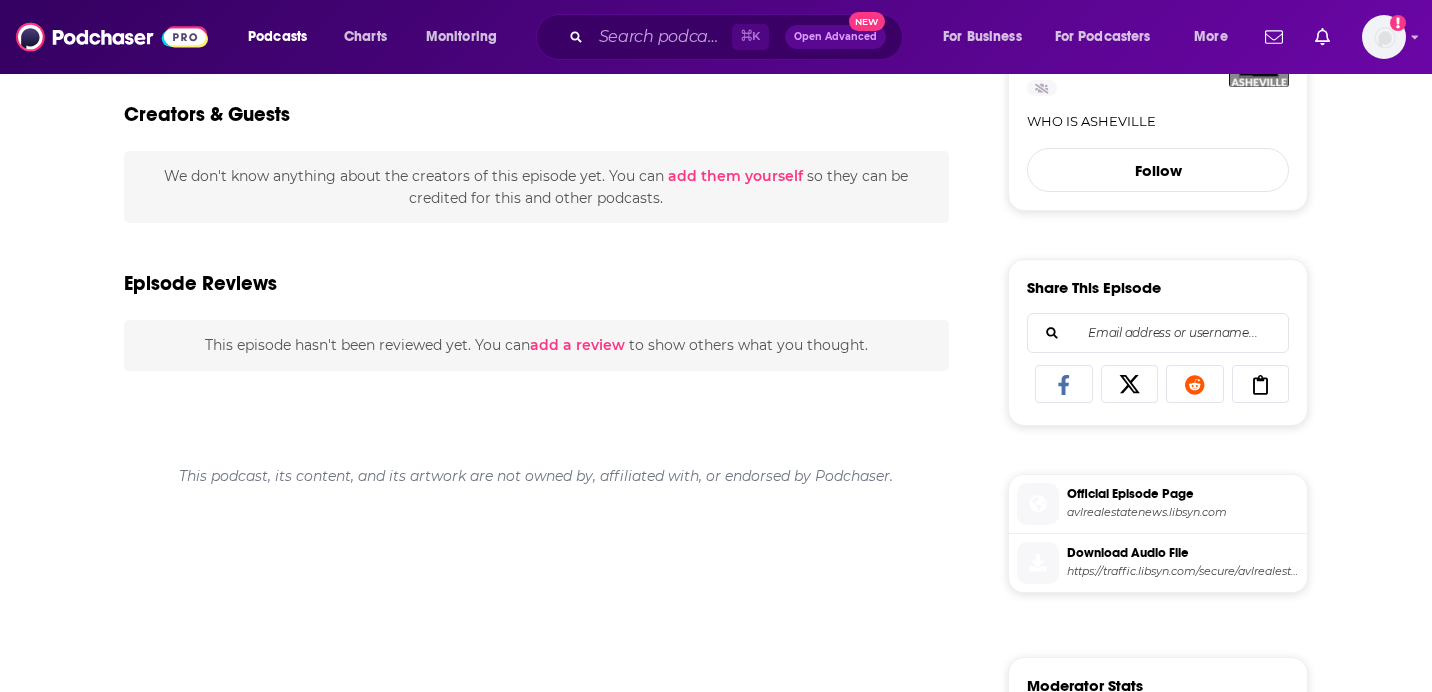 scroll, scrollTop: 602, scrollLeft: 0, axis: vertical 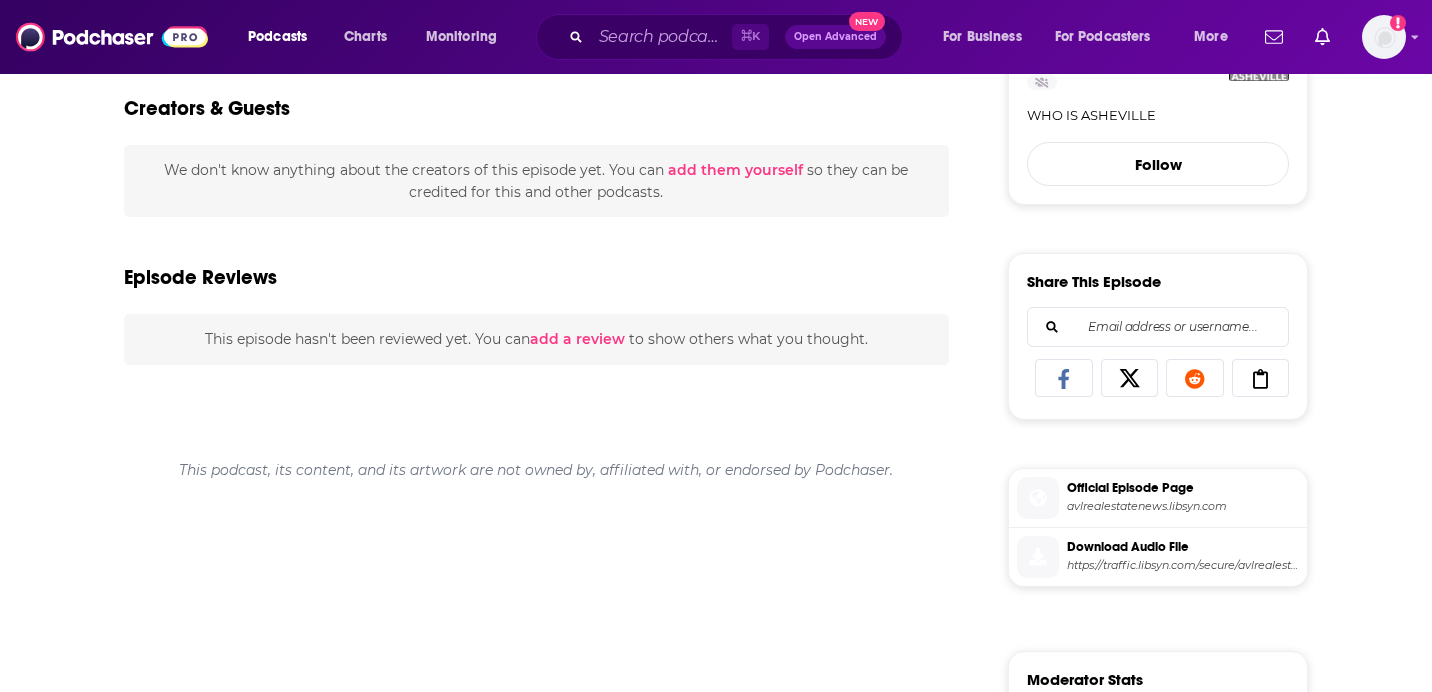 click on "avlrealestatenews.libsyn.com" at bounding box center (1183, 506) 